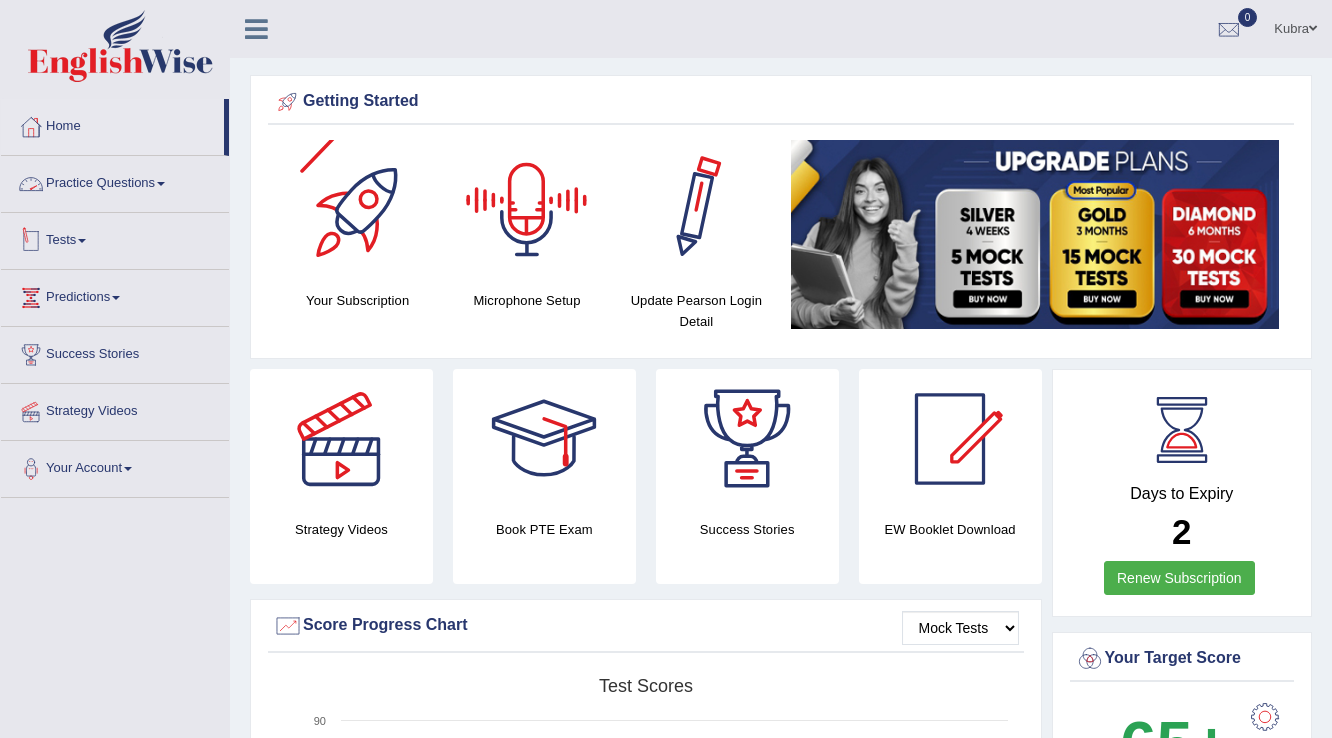 click on "Practice Questions" at bounding box center [115, 181] 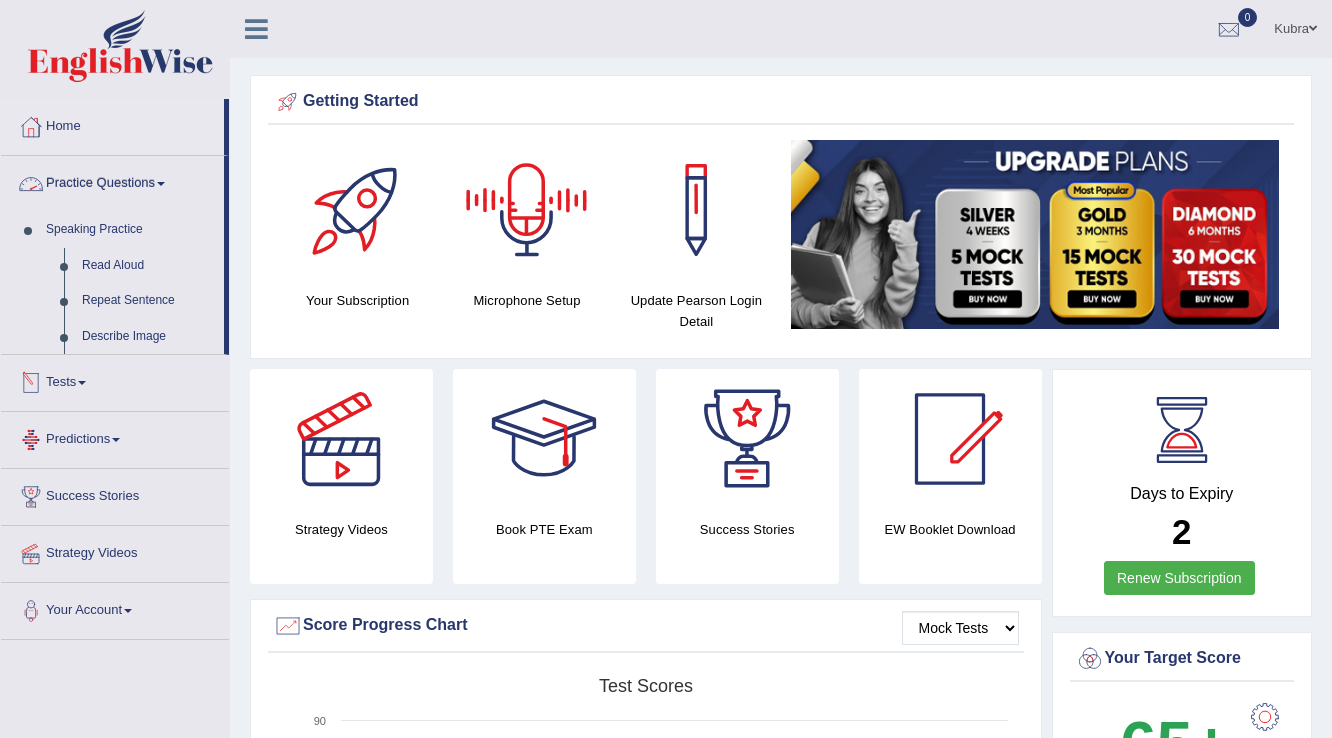 scroll, scrollTop: 0, scrollLeft: 0, axis: both 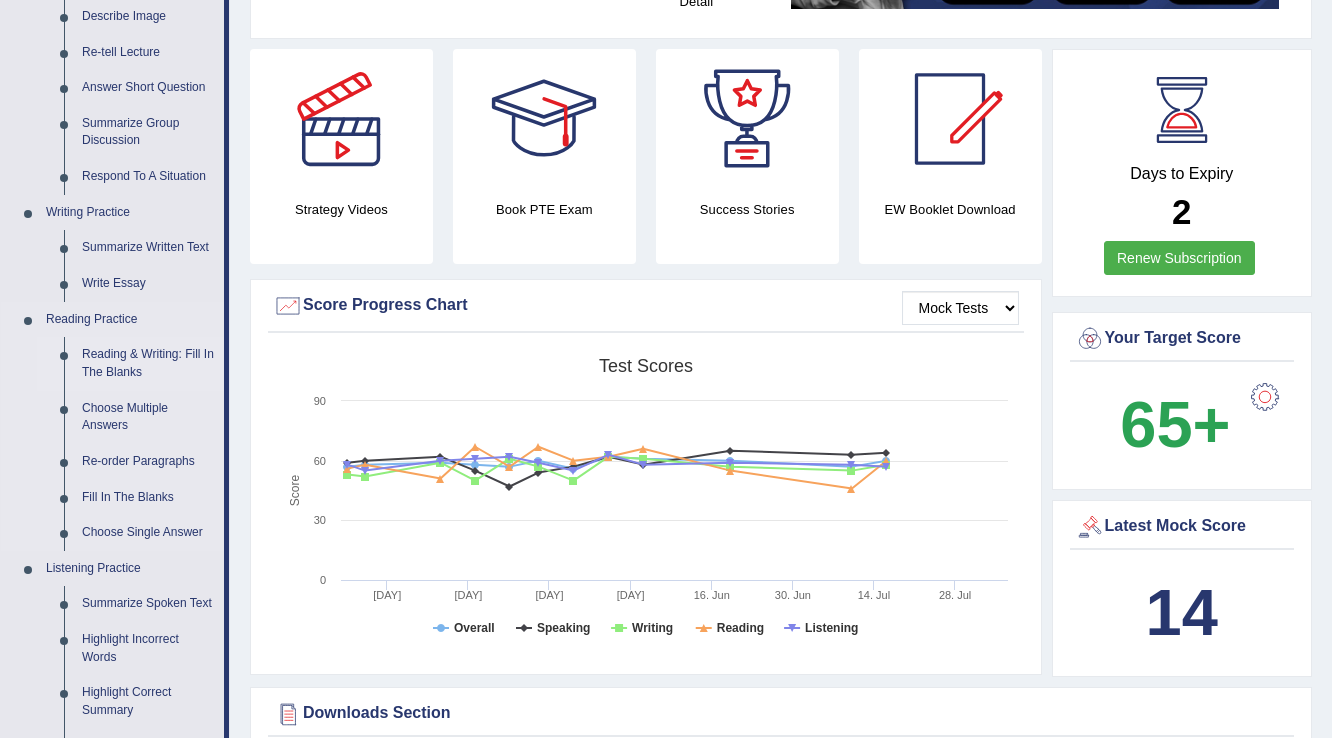 click on "Summarize Spoken Text" at bounding box center [148, 604] 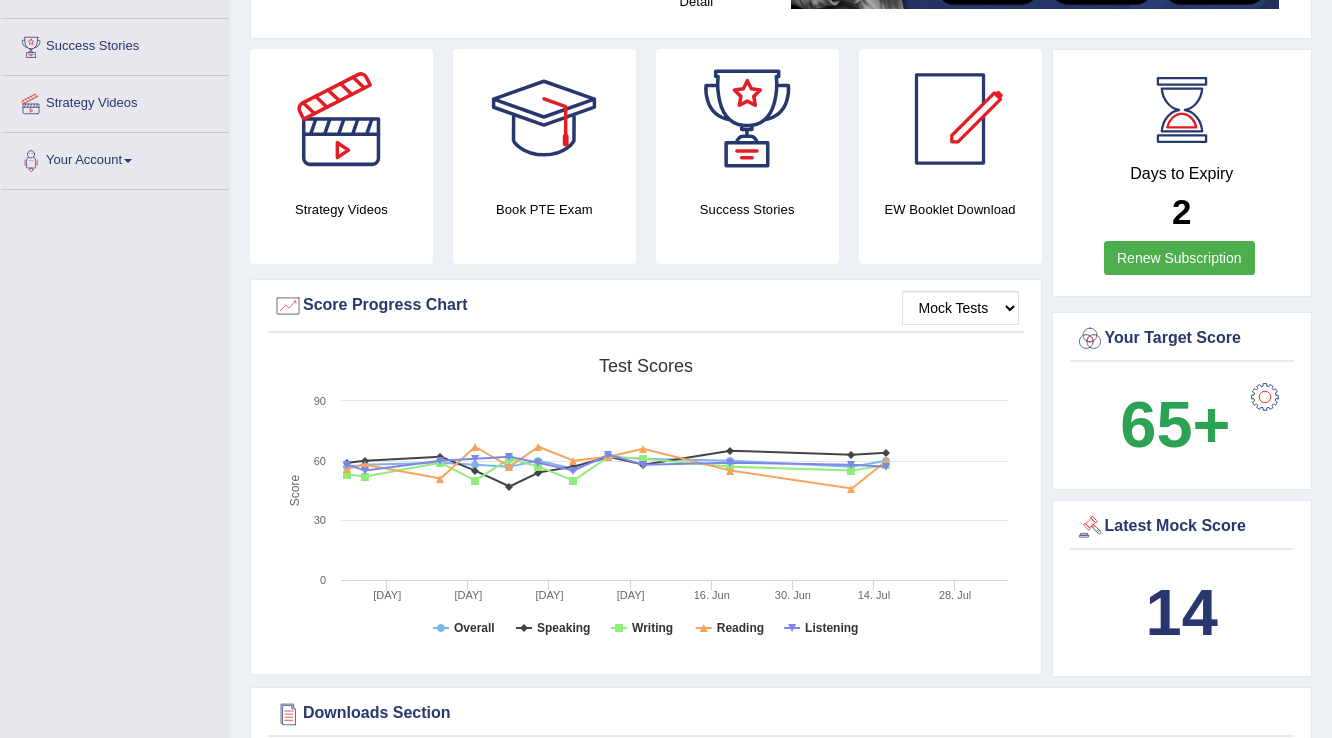scroll, scrollTop: 396, scrollLeft: 0, axis: vertical 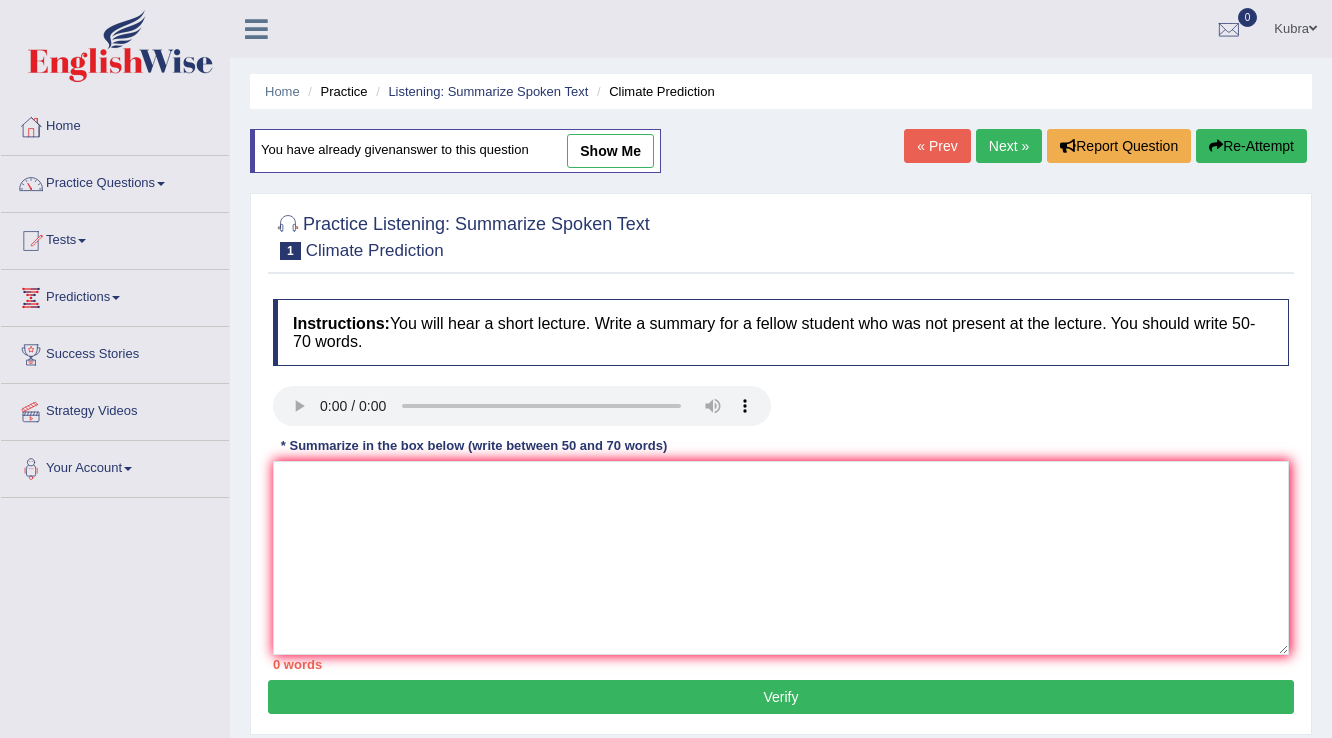 click on "show me" at bounding box center (610, 151) 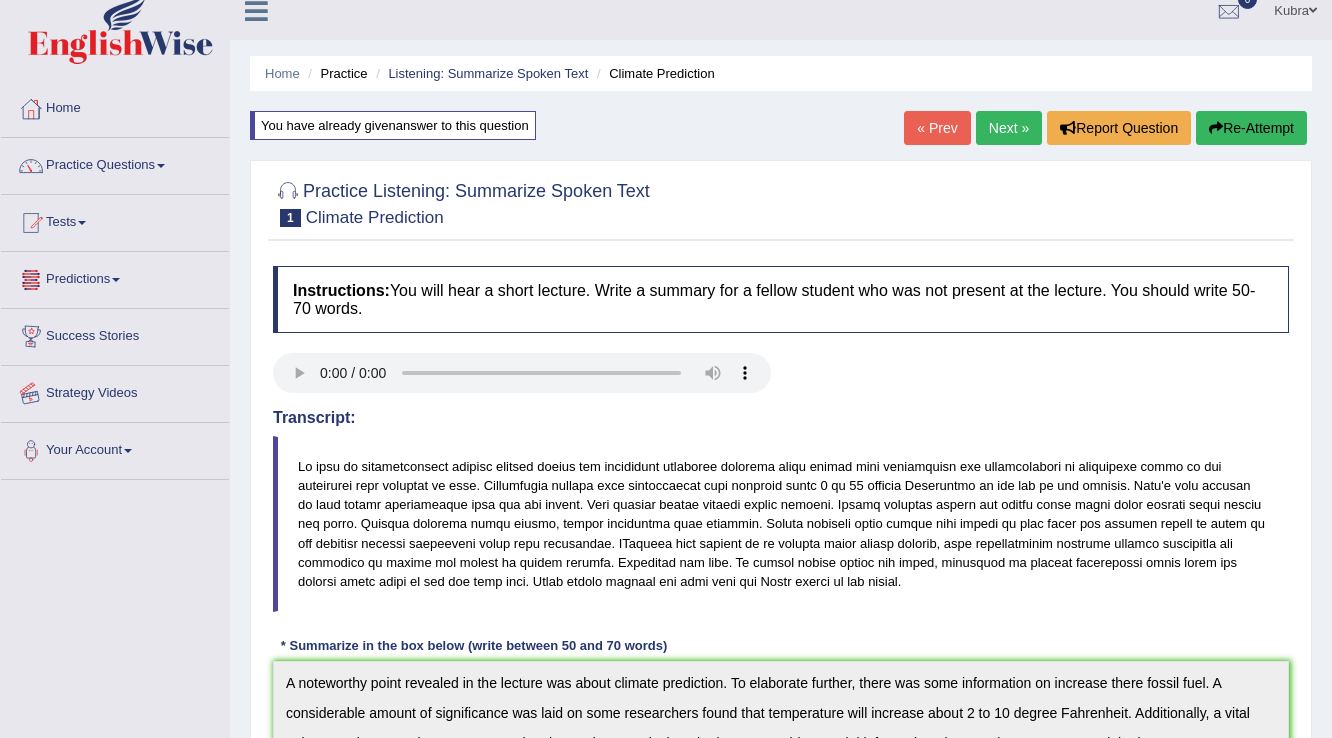 scroll, scrollTop: 0, scrollLeft: 0, axis: both 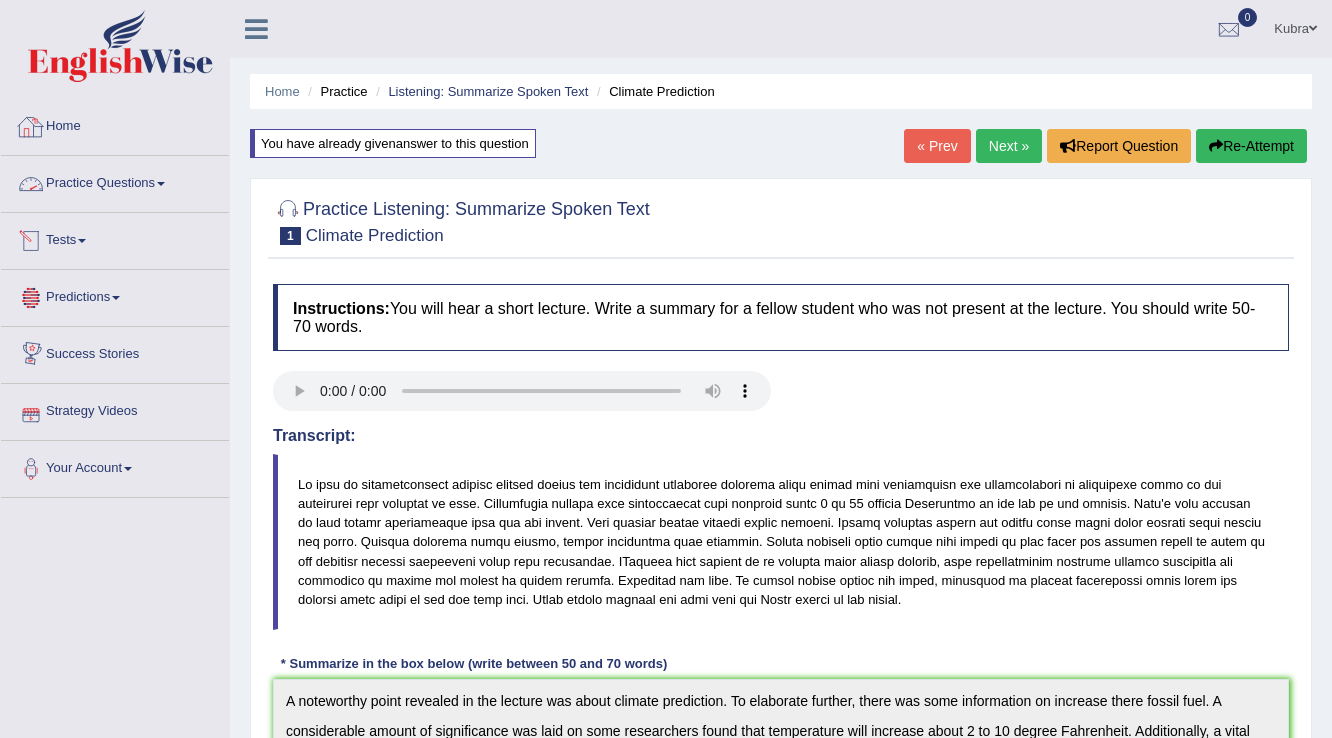 click on "Home" at bounding box center [115, 124] 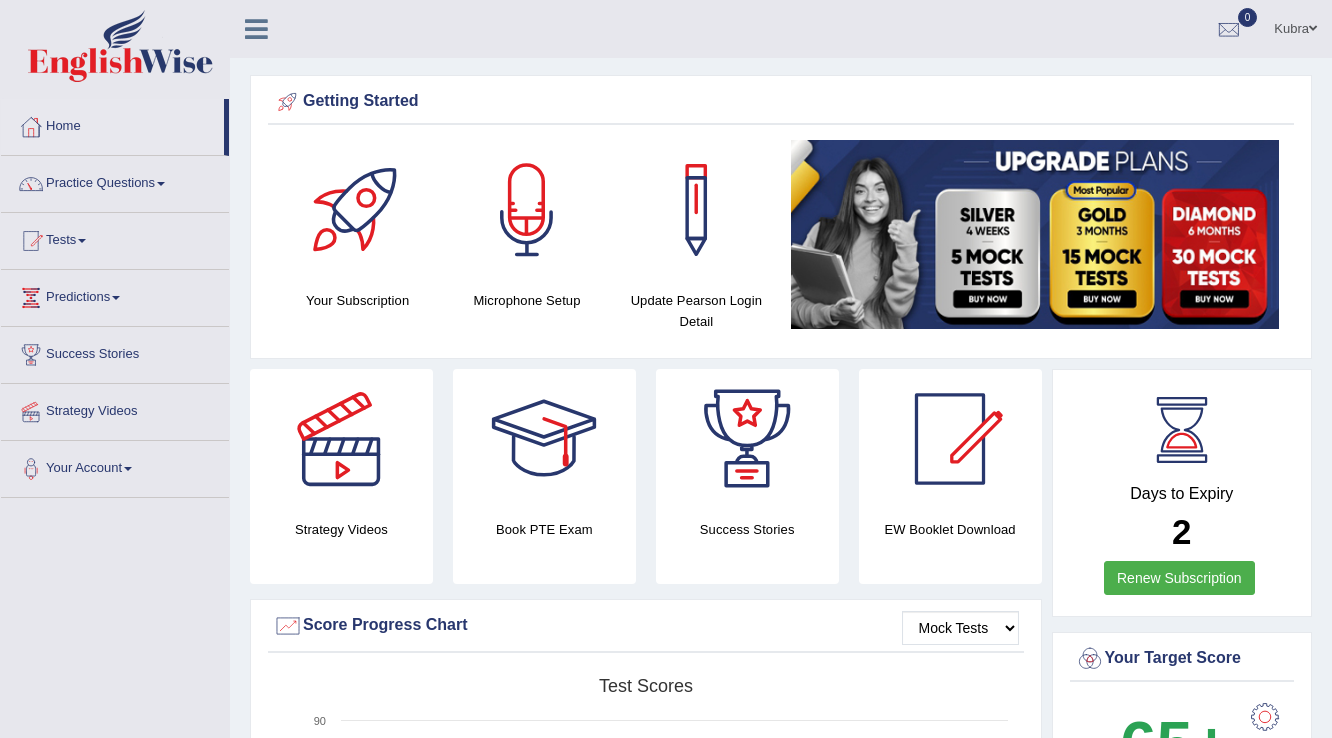 scroll, scrollTop: 0, scrollLeft: 0, axis: both 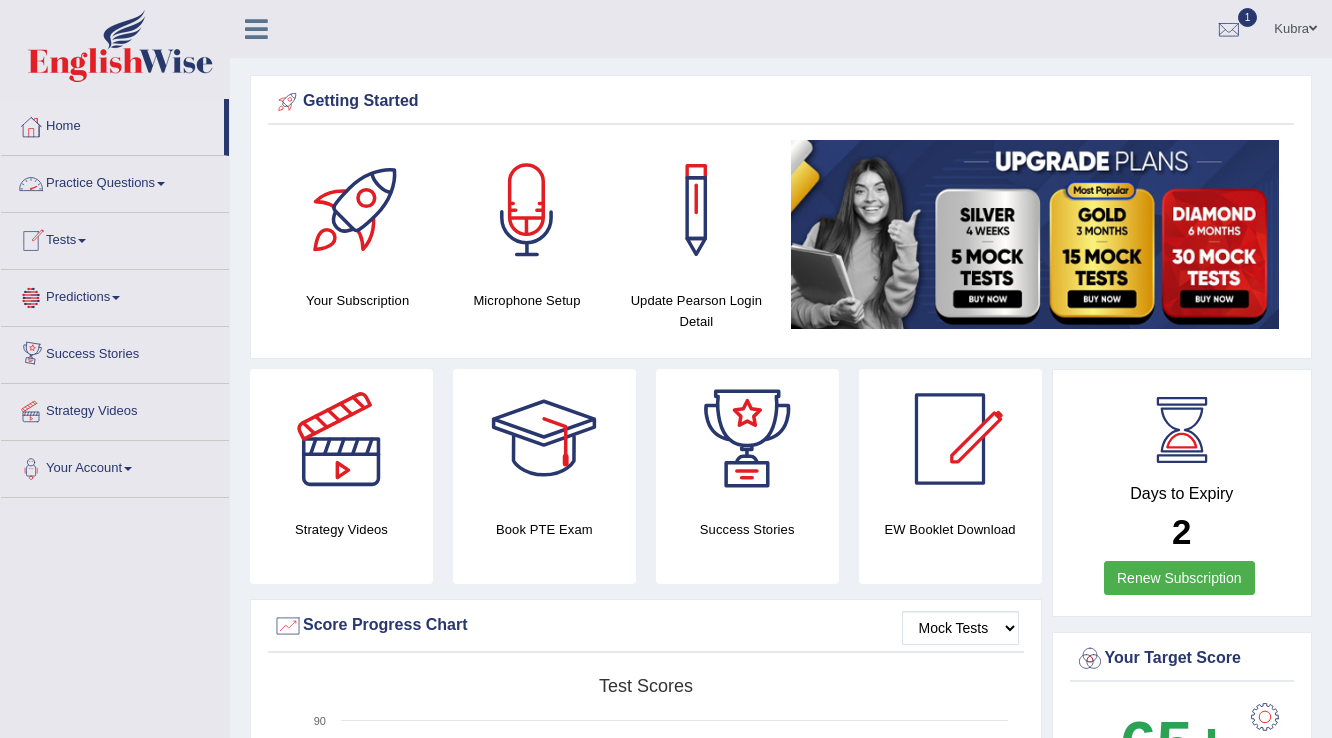click on "Tests" at bounding box center [115, 238] 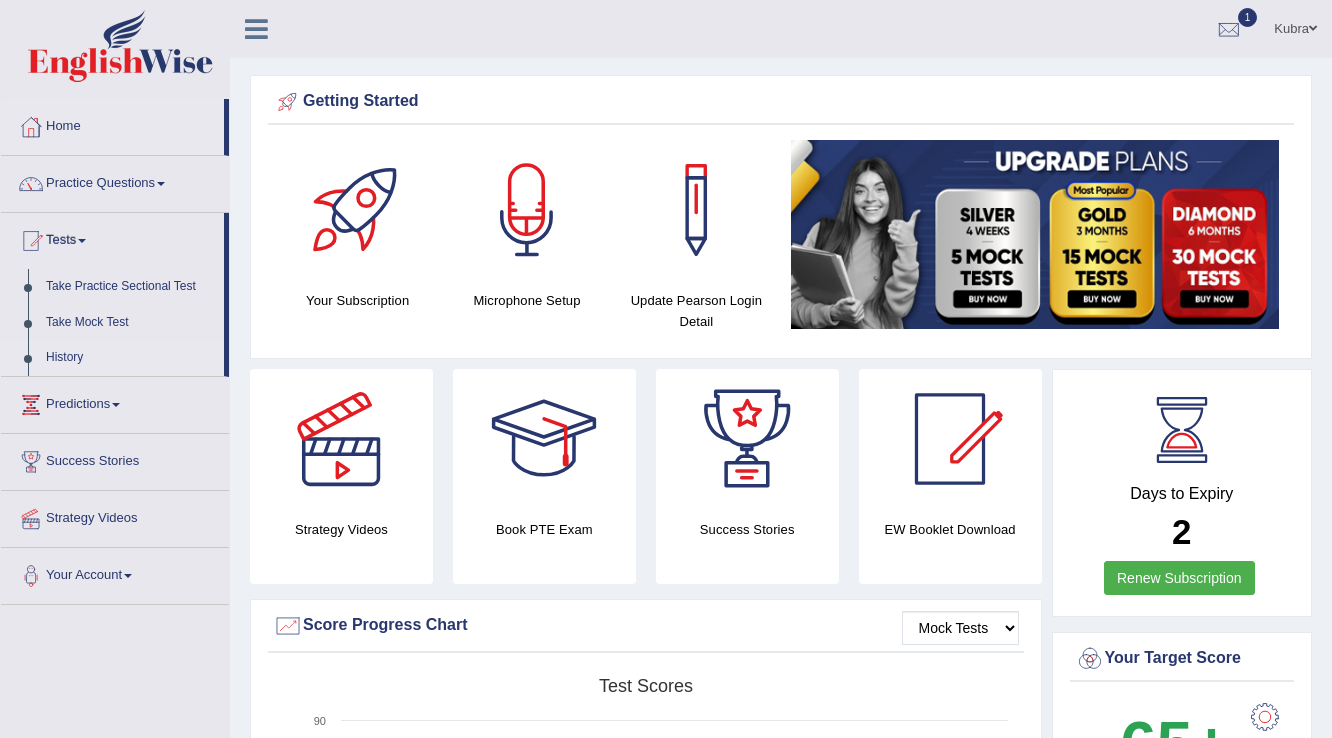 click on "History" at bounding box center [130, 358] 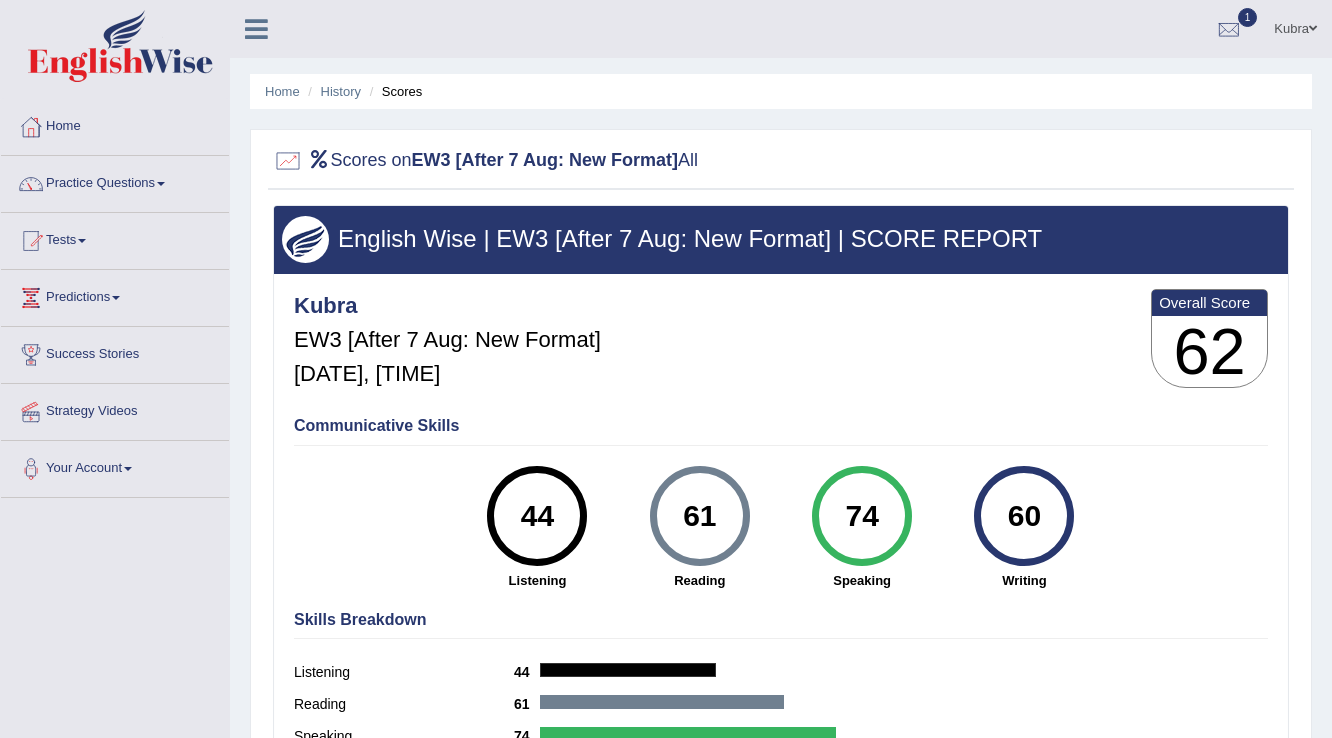 scroll, scrollTop: 80, scrollLeft: 0, axis: vertical 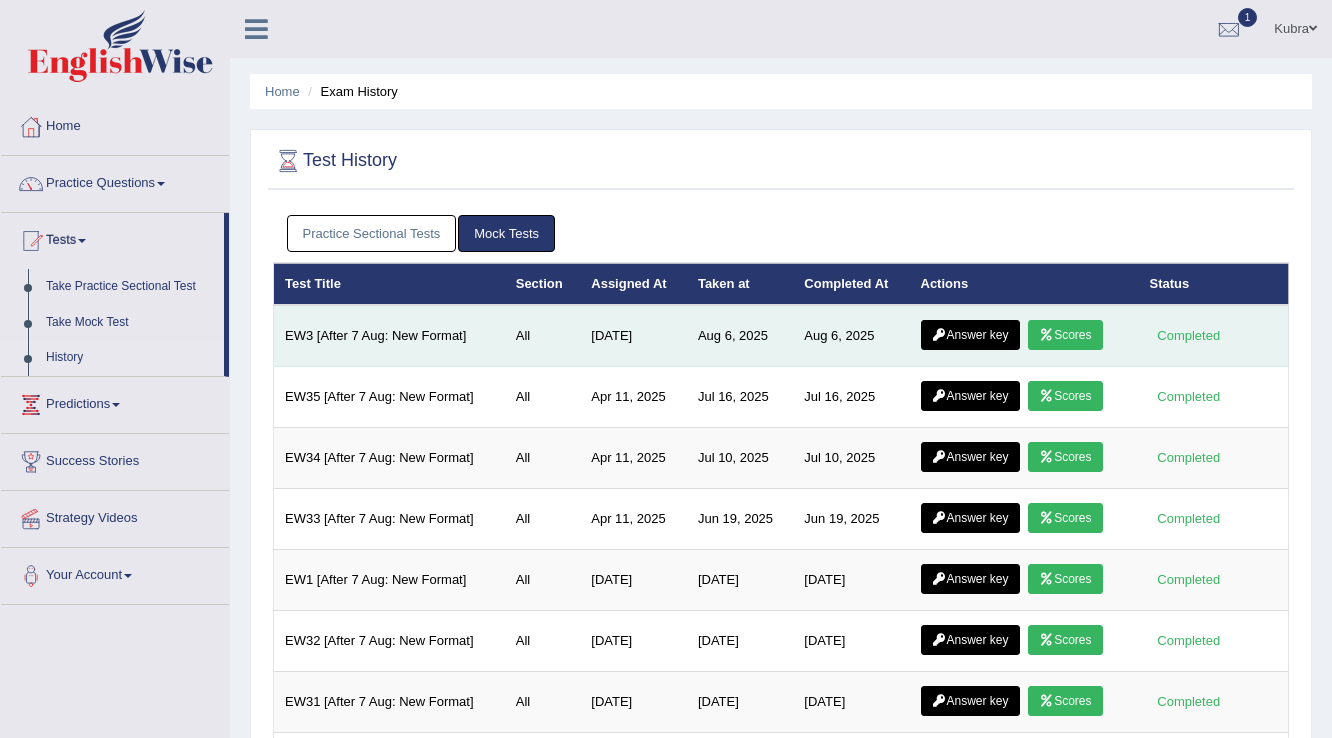 click on "Answer key" at bounding box center [970, 335] 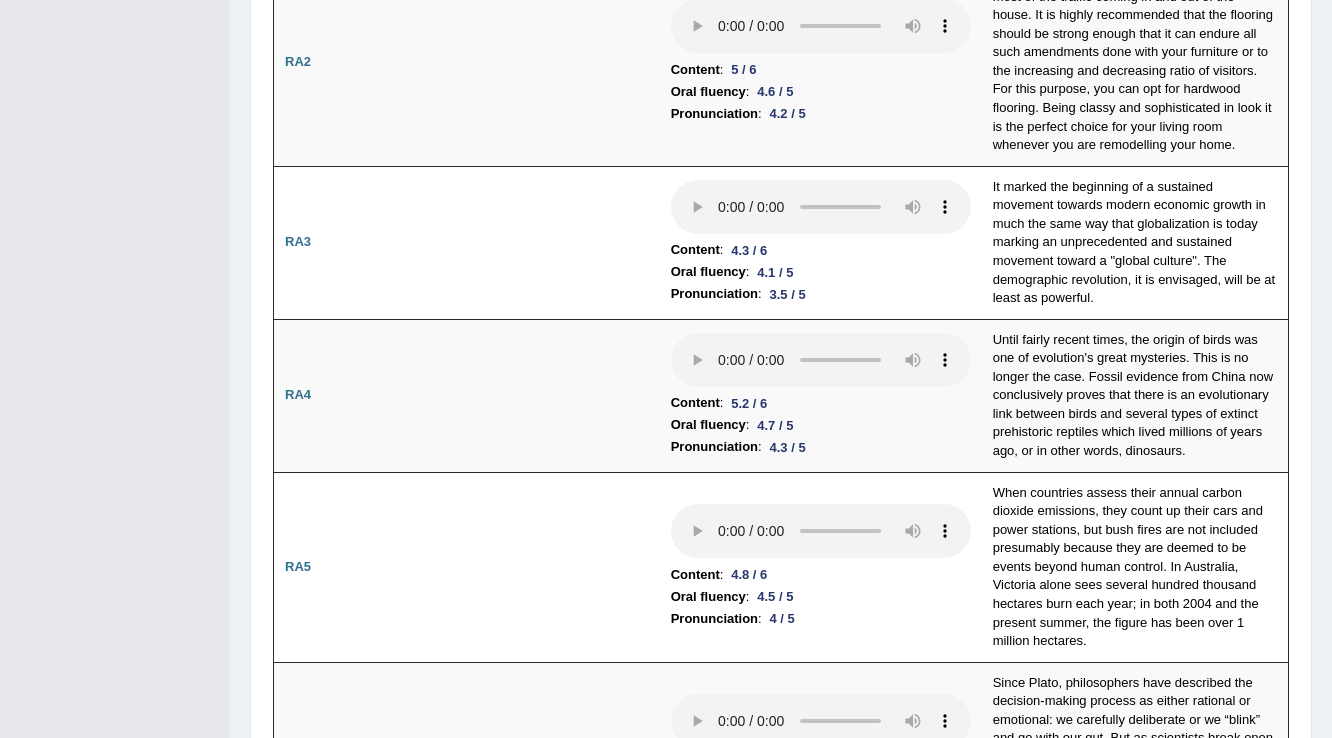 scroll, scrollTop: 856, scrollLeft: 0, axis: vertical 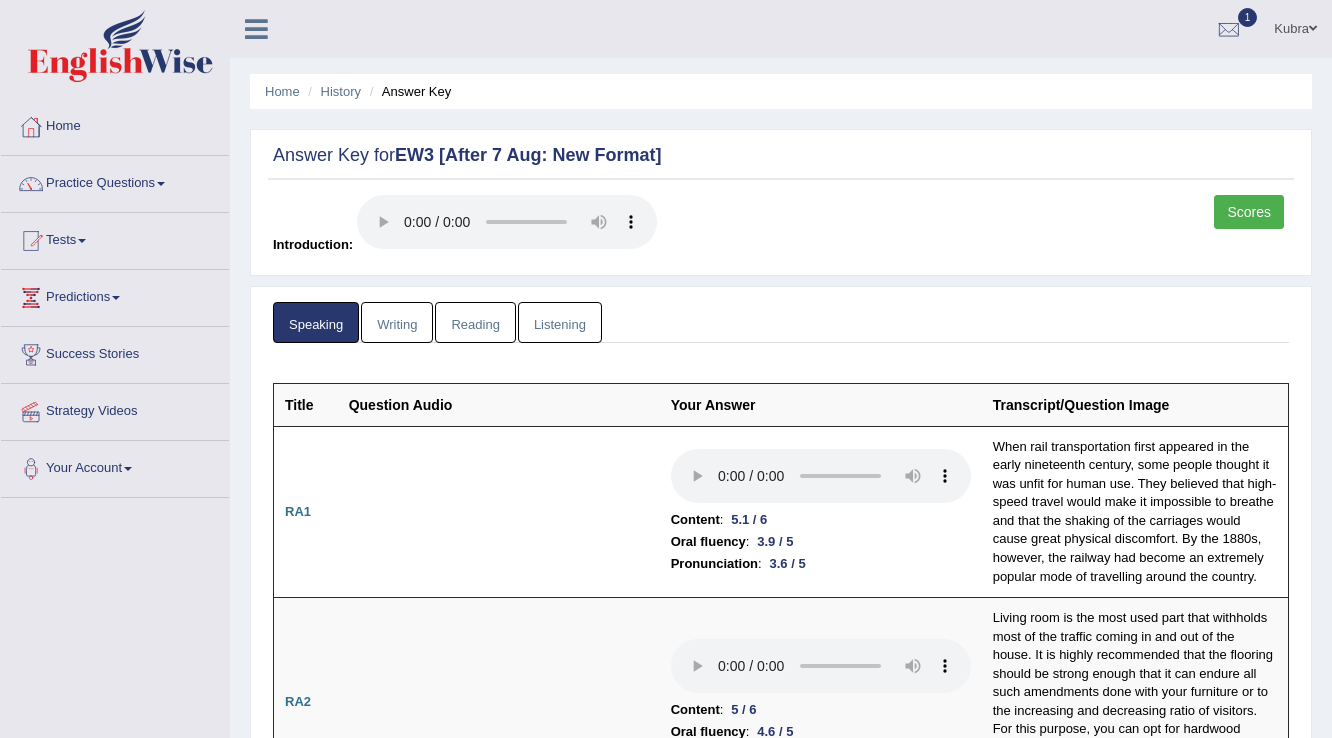 click on "Writing" at bounding box center (397, 322) 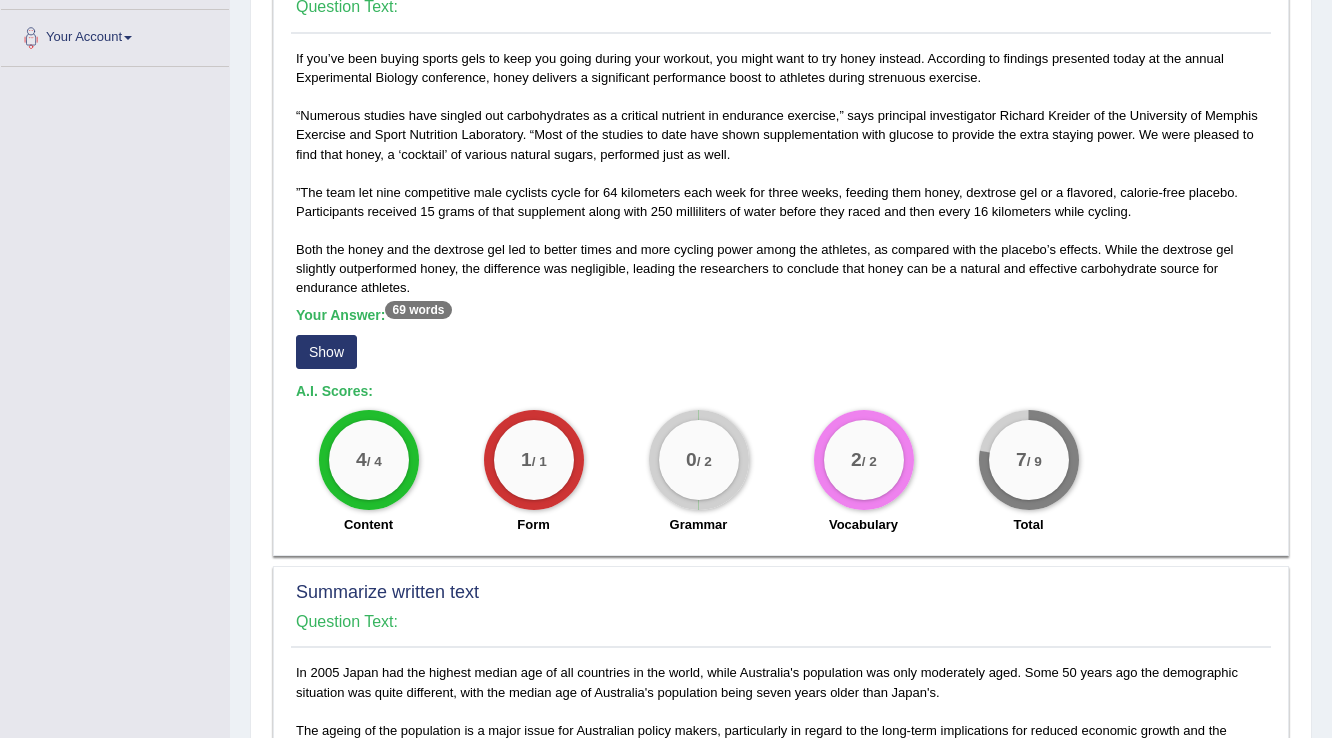 scroll, scrollTop: 480, scrollLeft: 0, axis: vertical 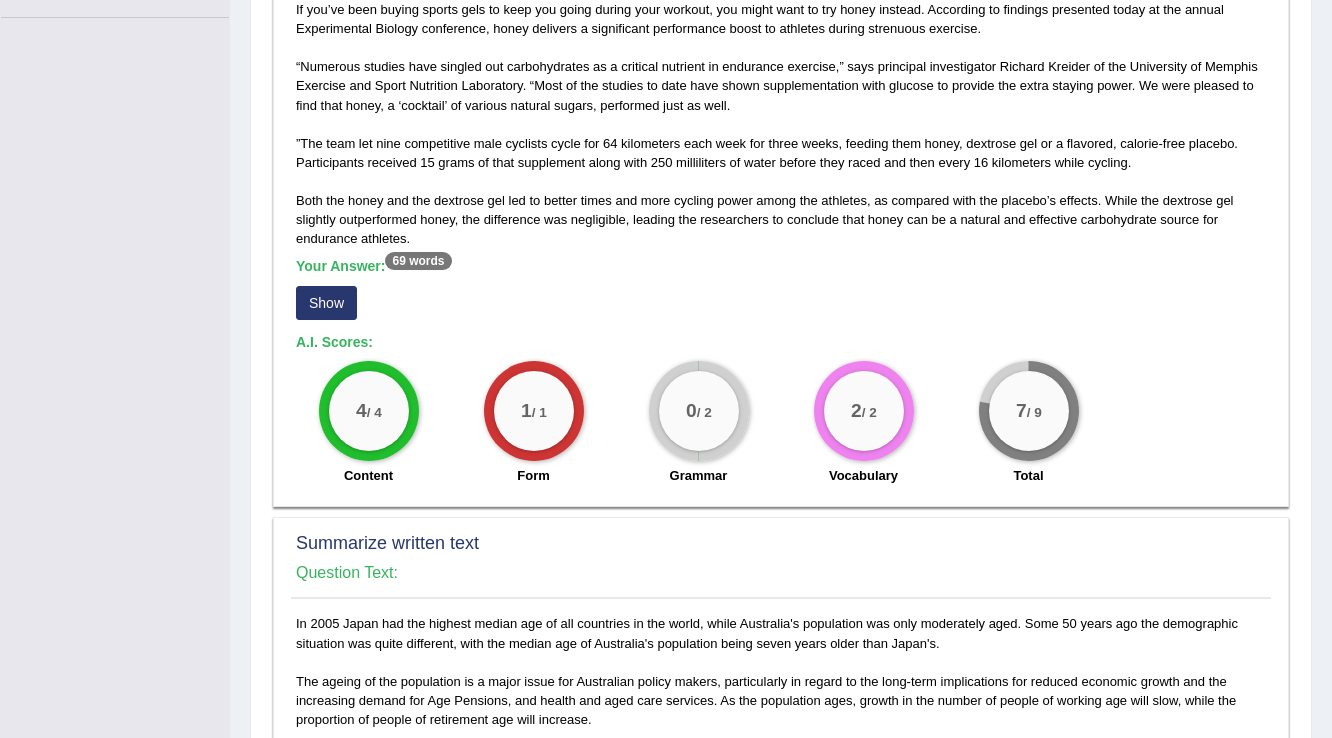 click on "Show" at bounding box center (326, 303) 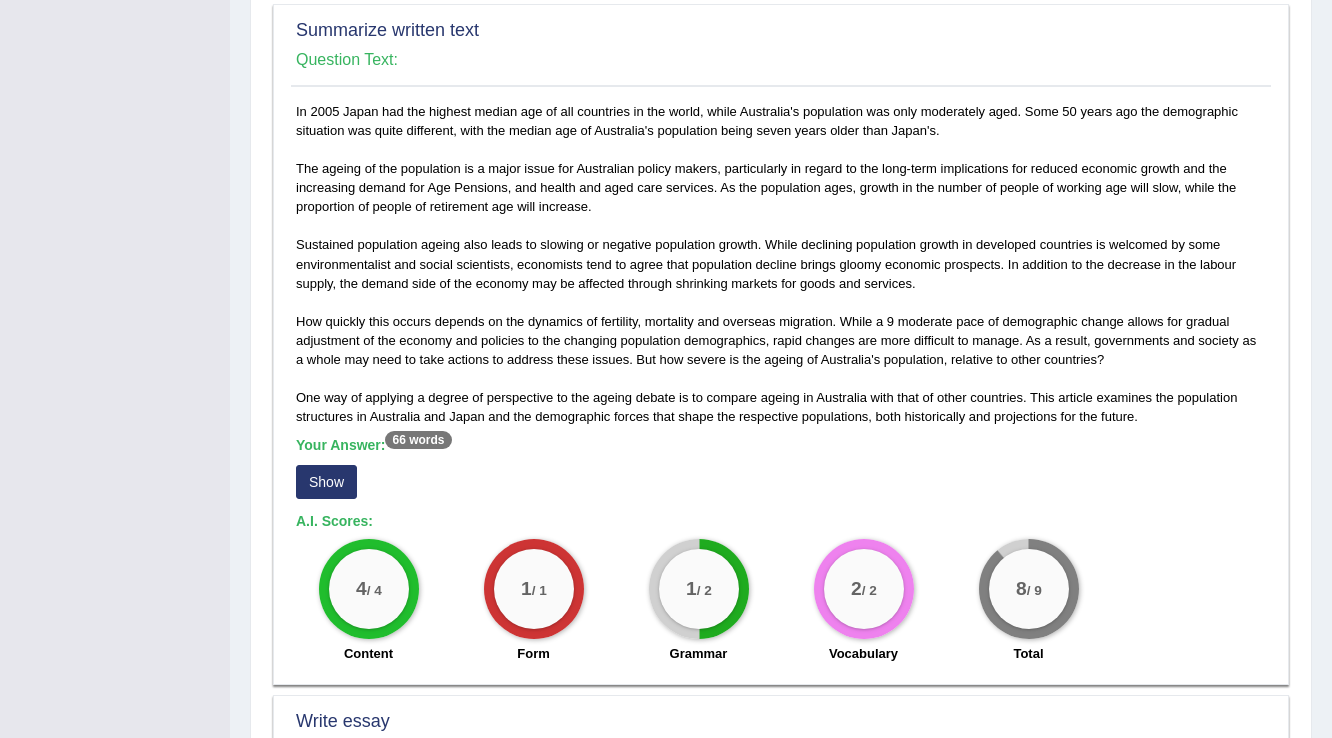 scroll, scrollTop: 1040, scrollLeft: 0, axis: vertical 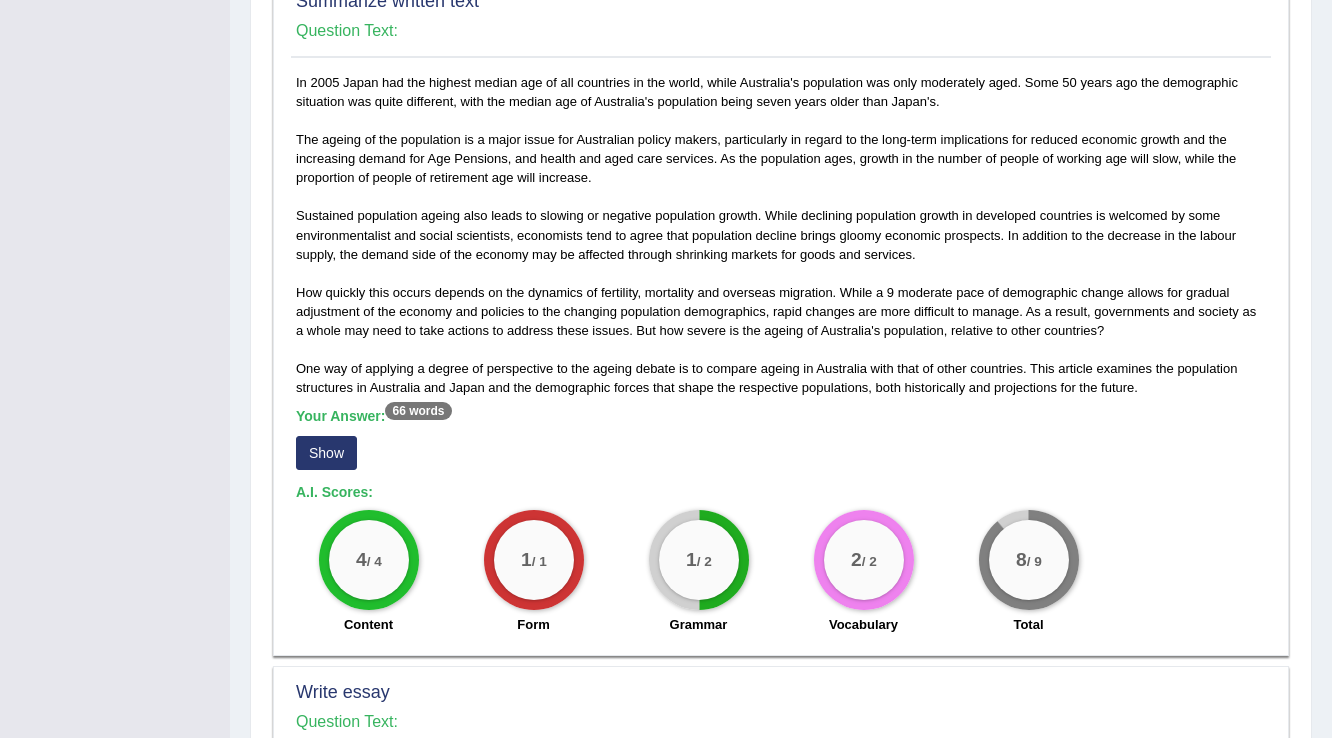 click on "Show" at bounding box center [326, 453] 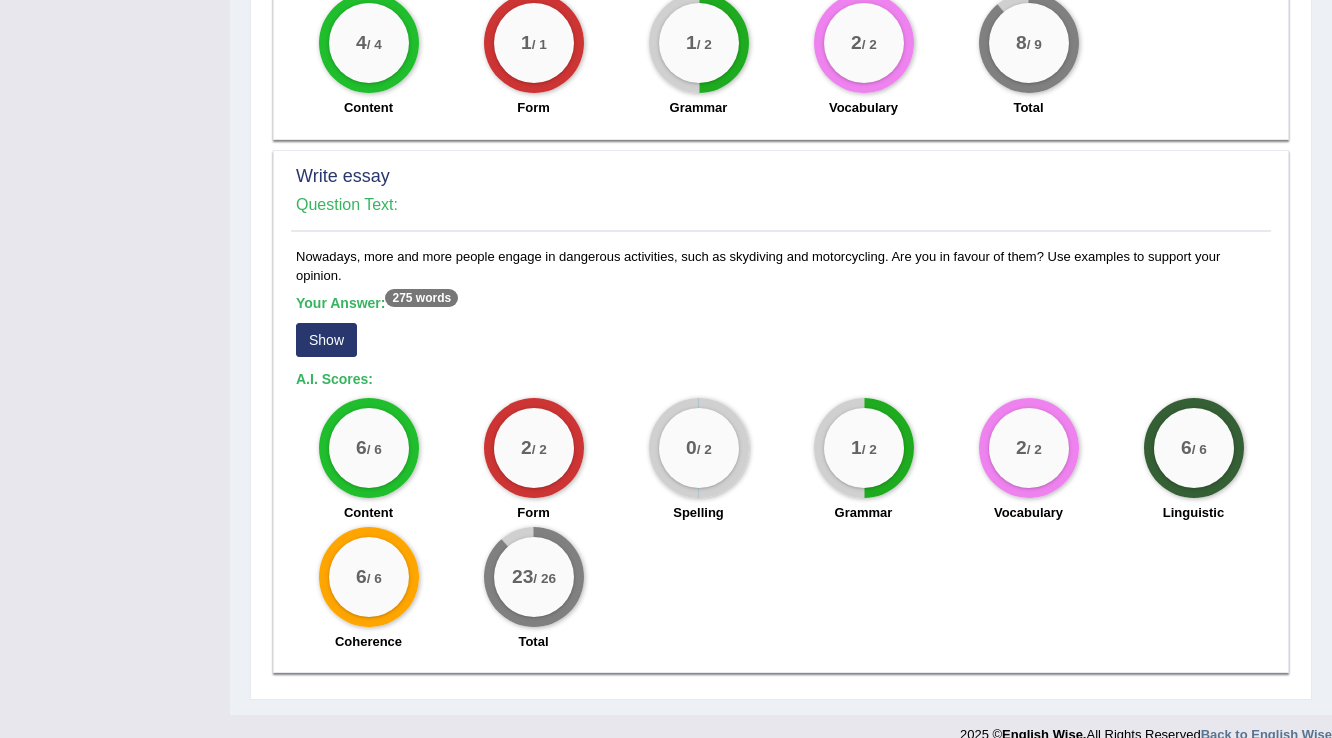 scroll, scrollTop: 1600, scrollLeft: 0, axis: vertical 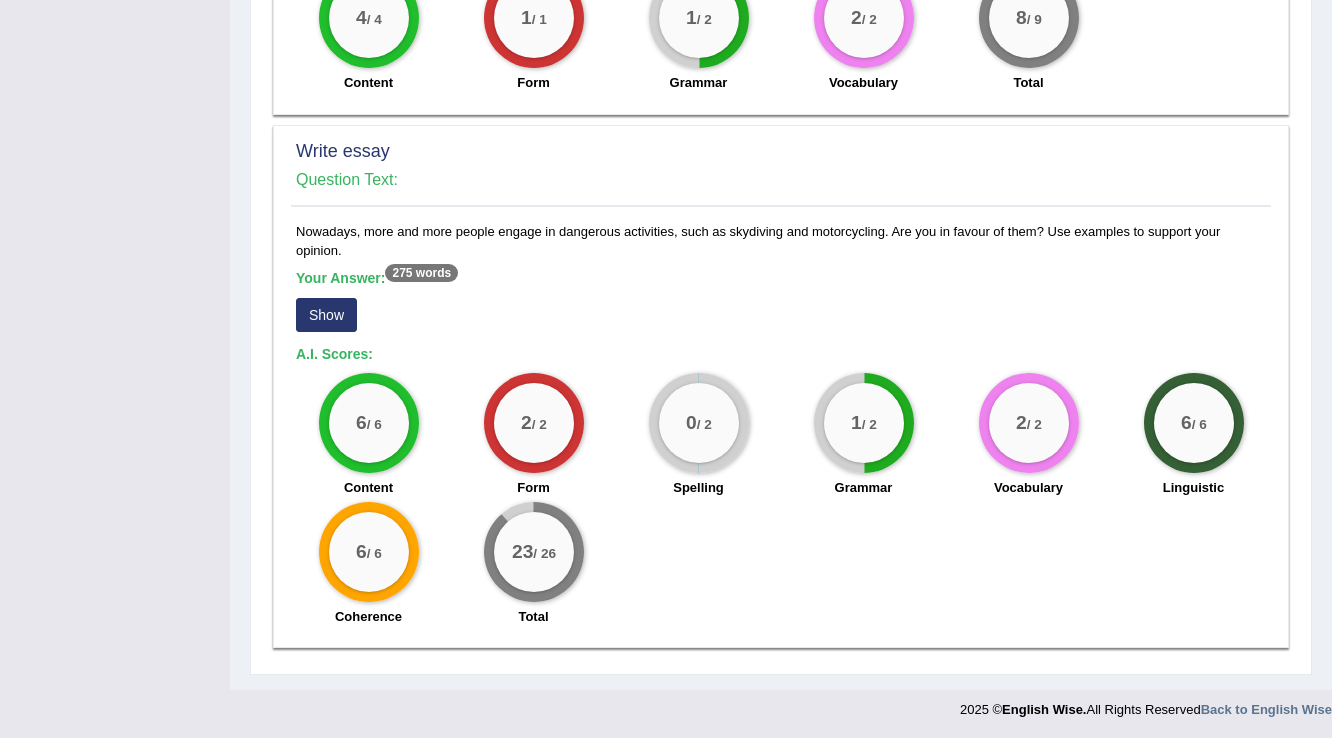 click on "Show" at bounding box center [326, 315] 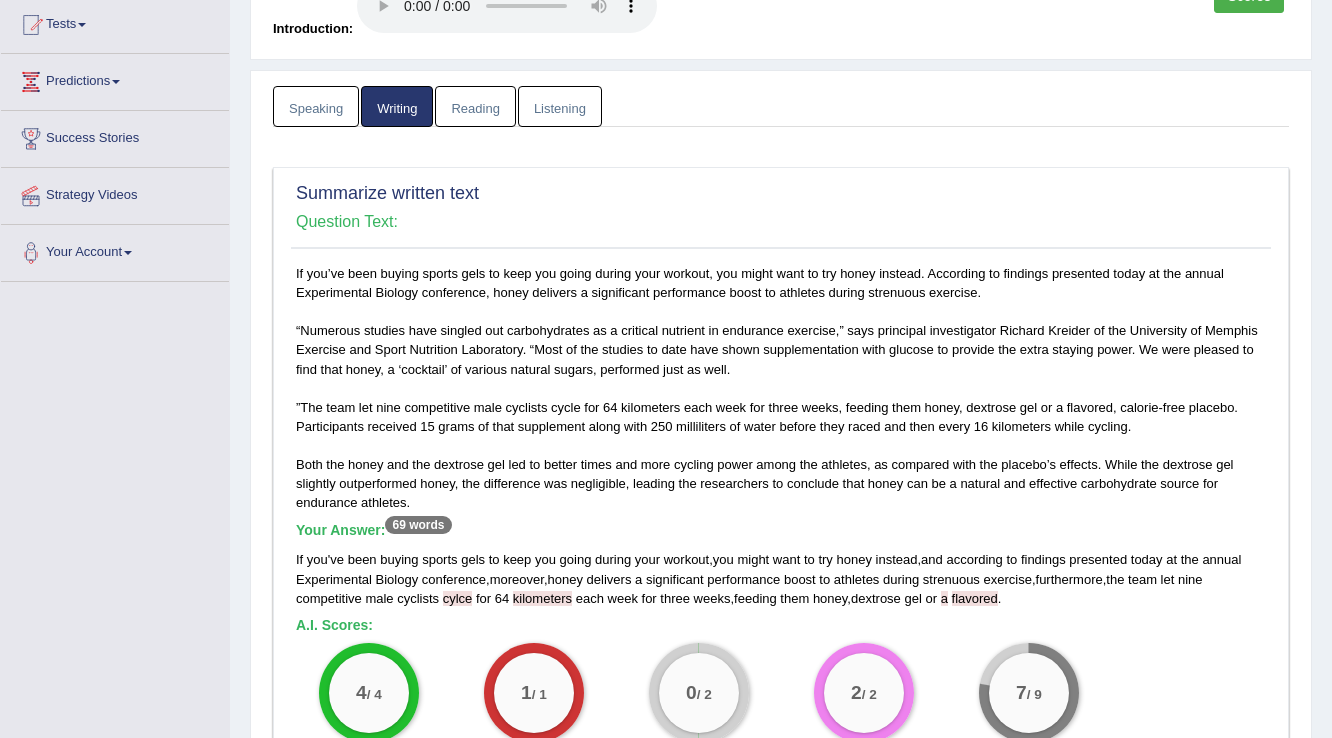 scroll, scrollTop: 8, scrollLeft: 0, axis: vertical 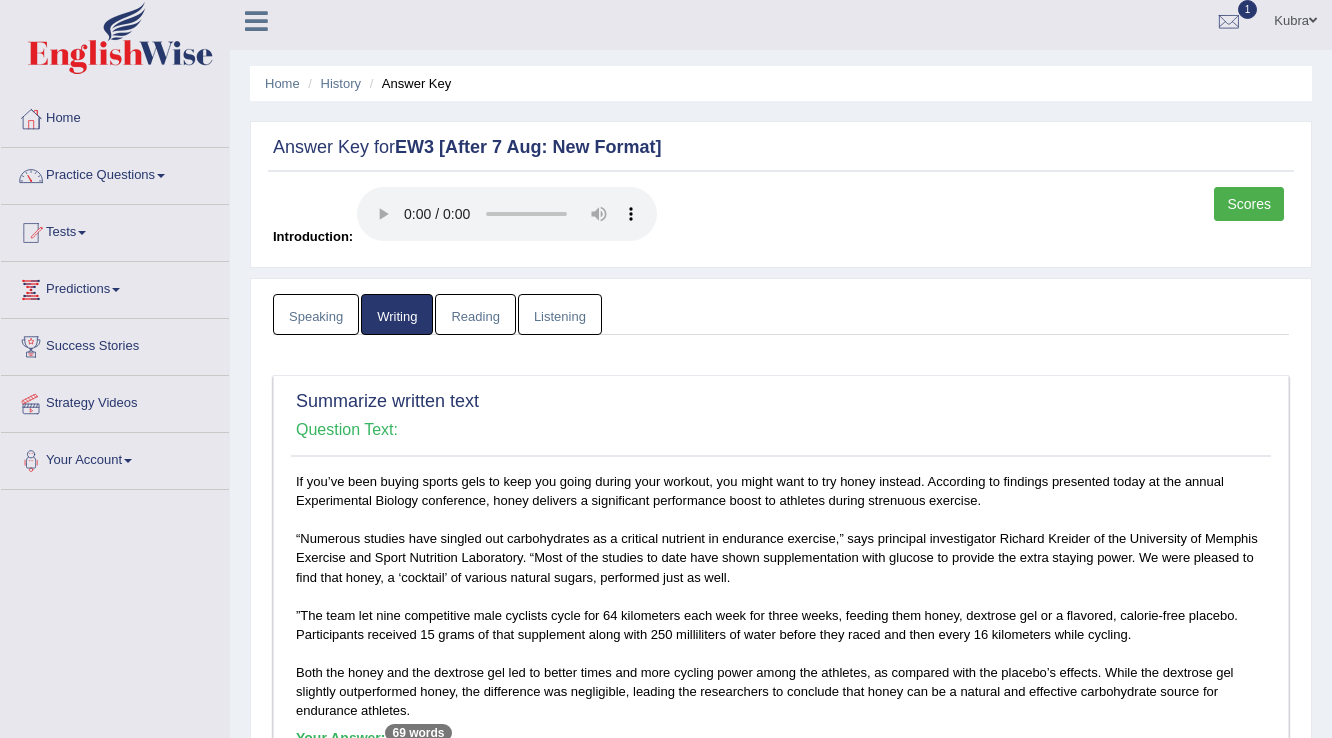 click on "Reading" at bounding box center (475, 314) 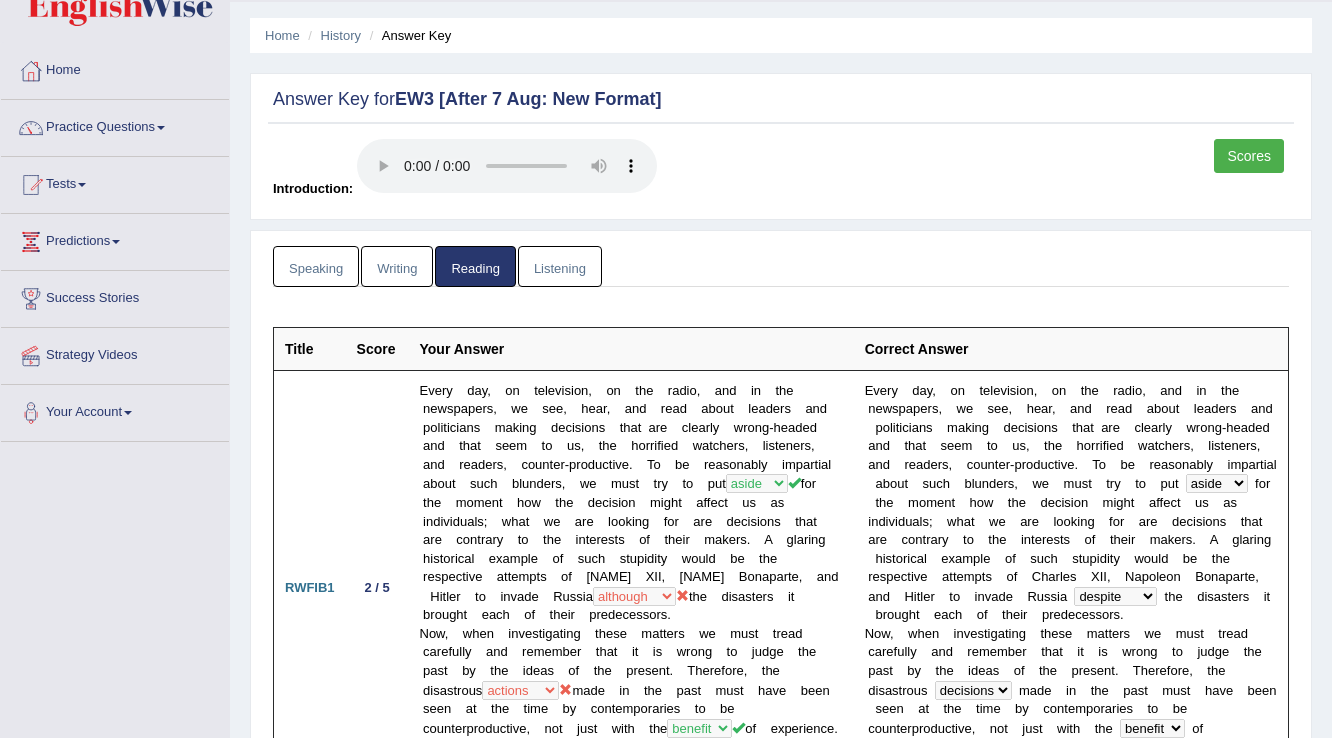 scroll, scrollTop: 0, scrollLeft: 0, axis: both 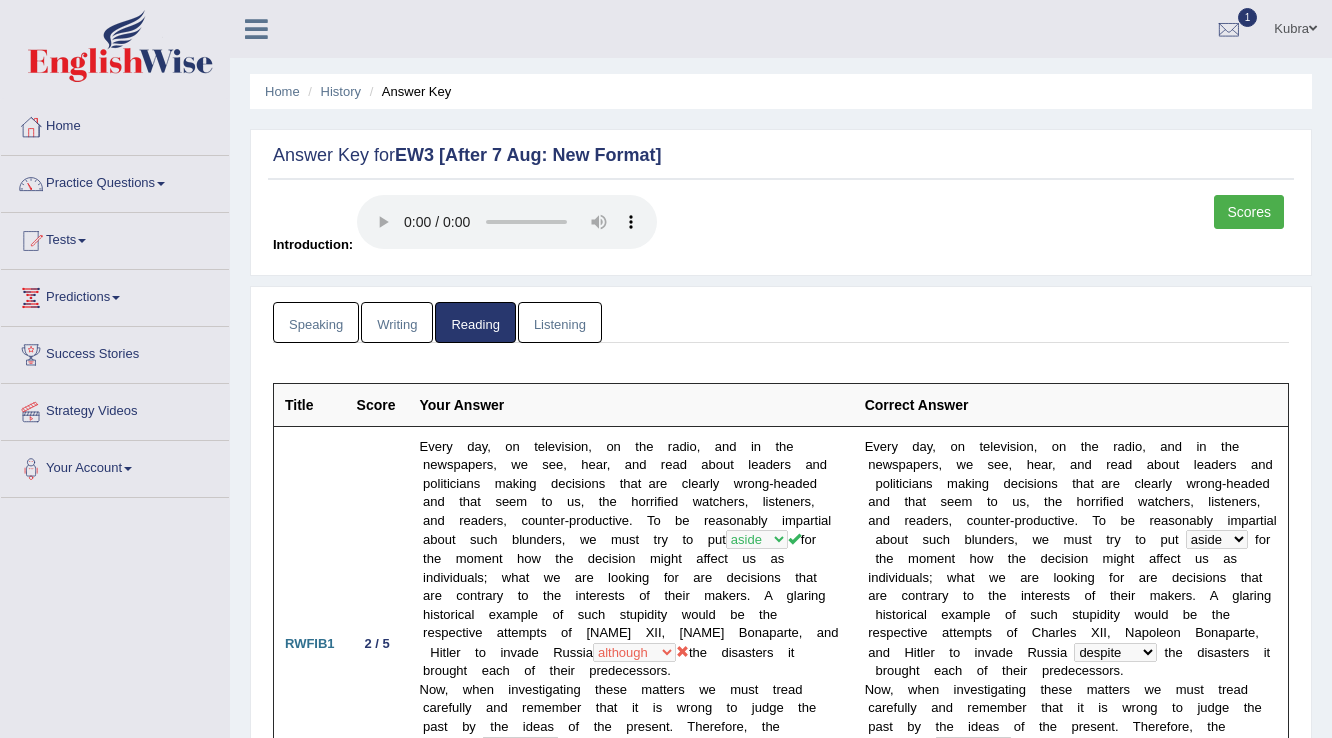 click on "Listening" at bounding box center (560, 322) 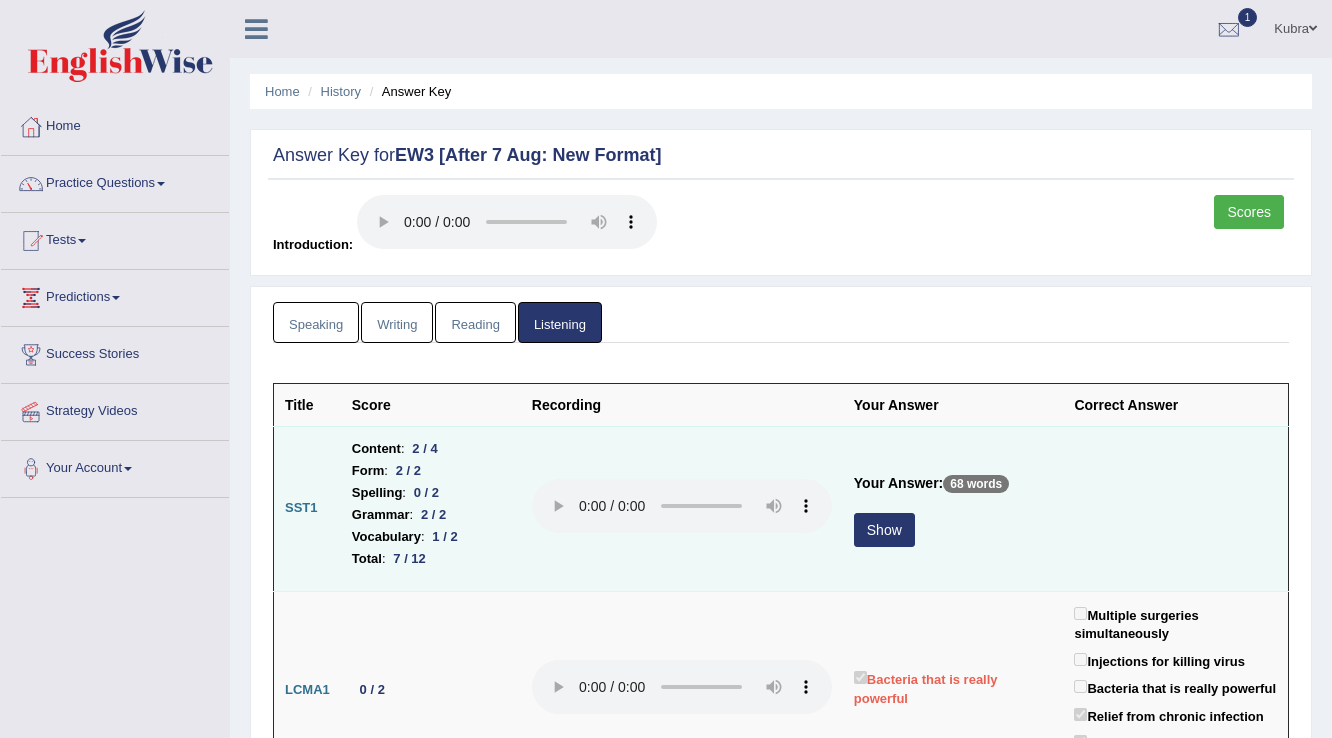 scroll, scrollTop: 80, scrollLeft: 0, axis: vertical 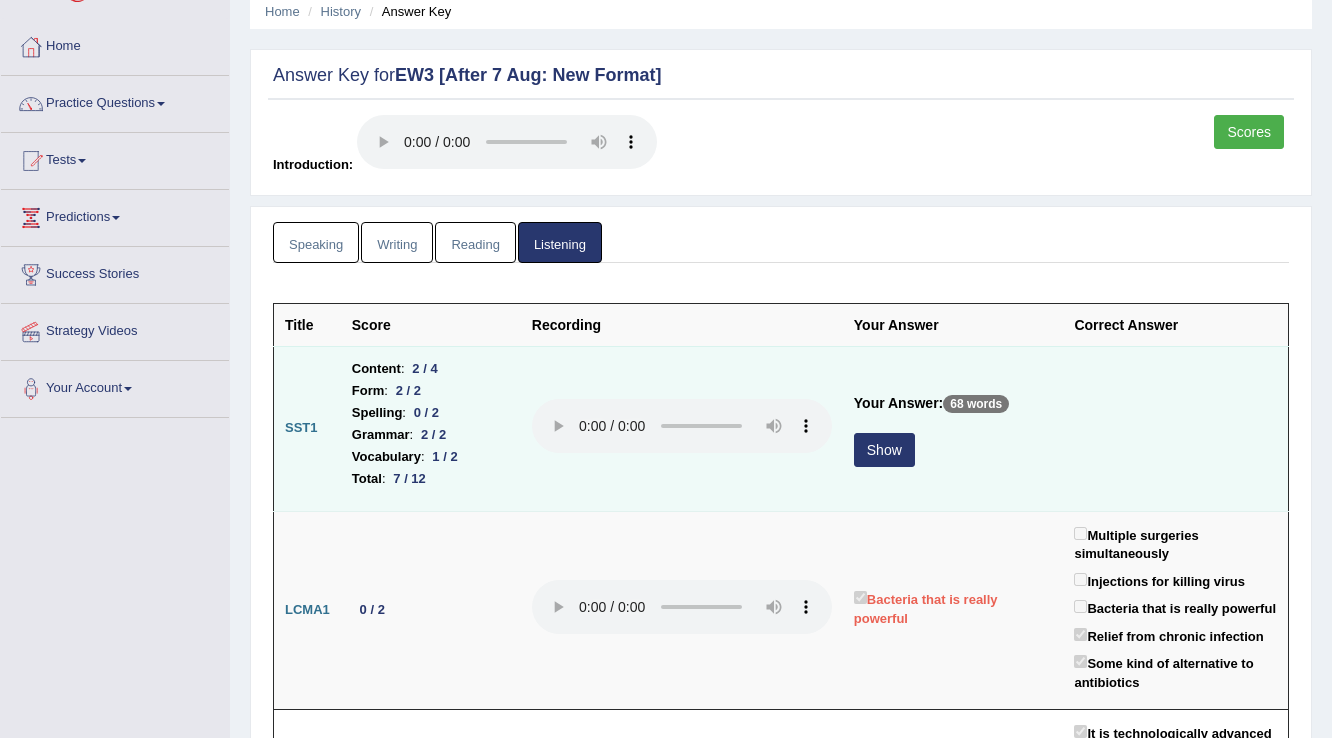 click on "Show" at bounding box center [884, 450] 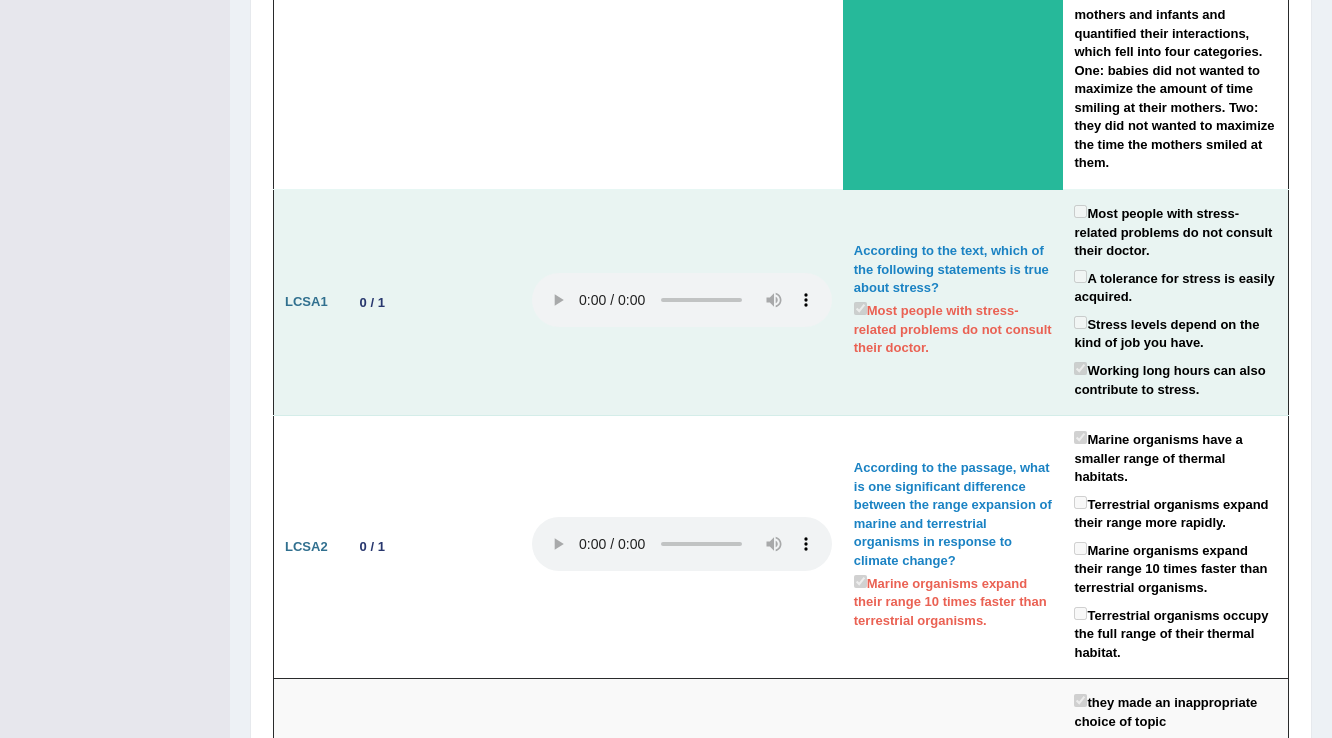 scroll, scrollTop: 4080, scrollLeft: 0, axis: vertical 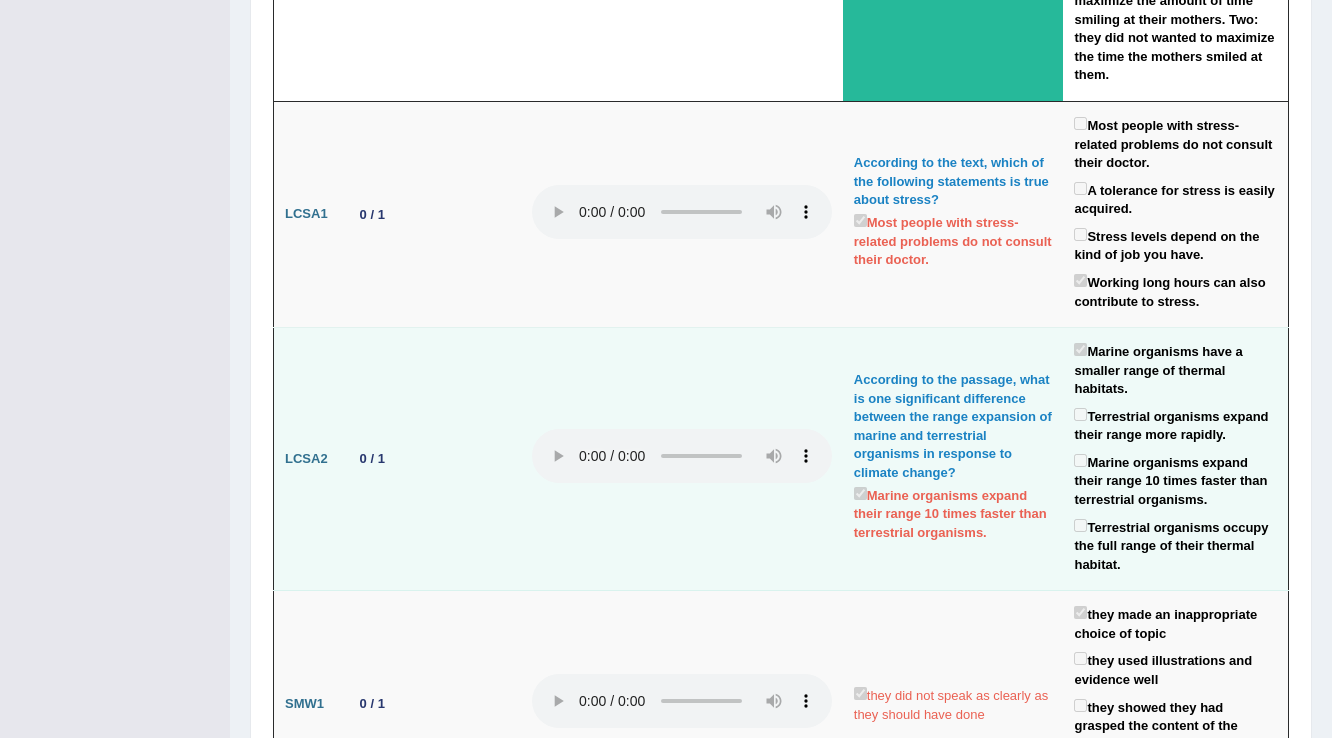 click on "Marine organisms expand their range 10 times faster than terrestrial organisms." at bounding box center (1175, 480) 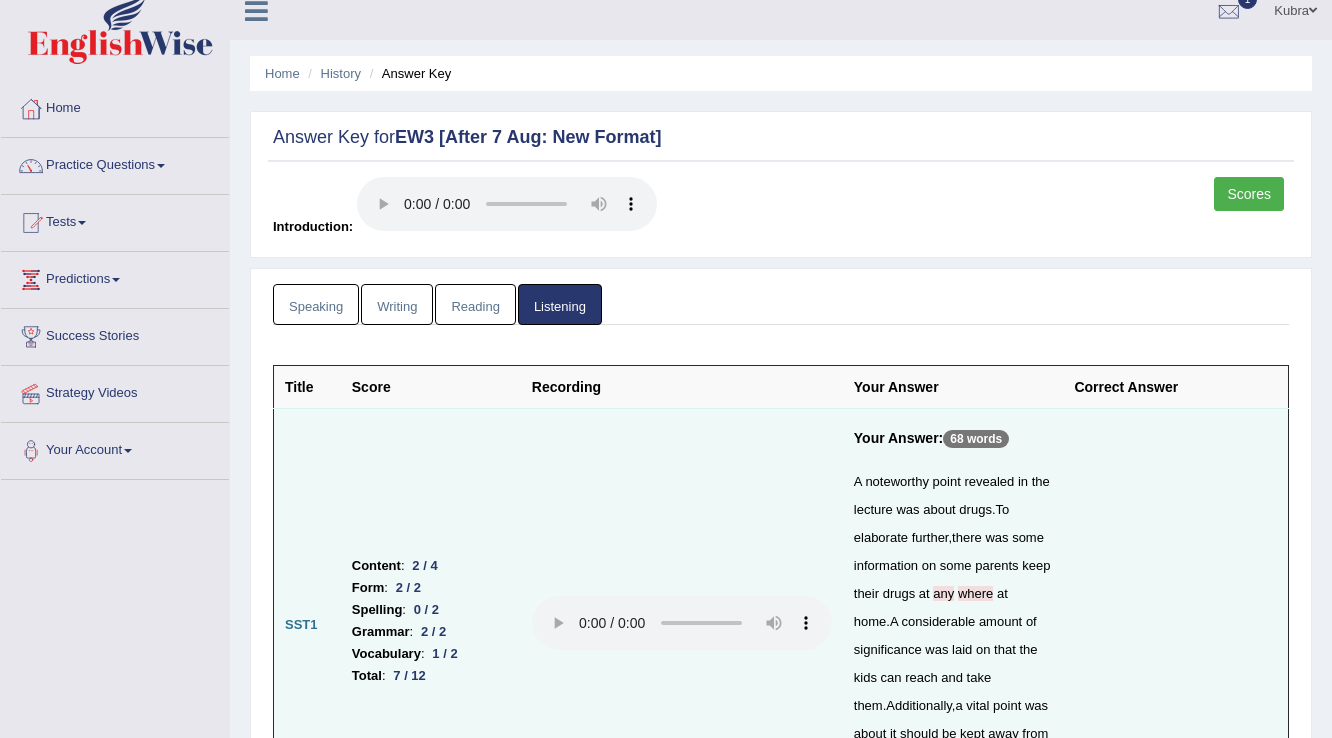 scroll, scrollTop: 0, scrollLeft: 0, axis: both 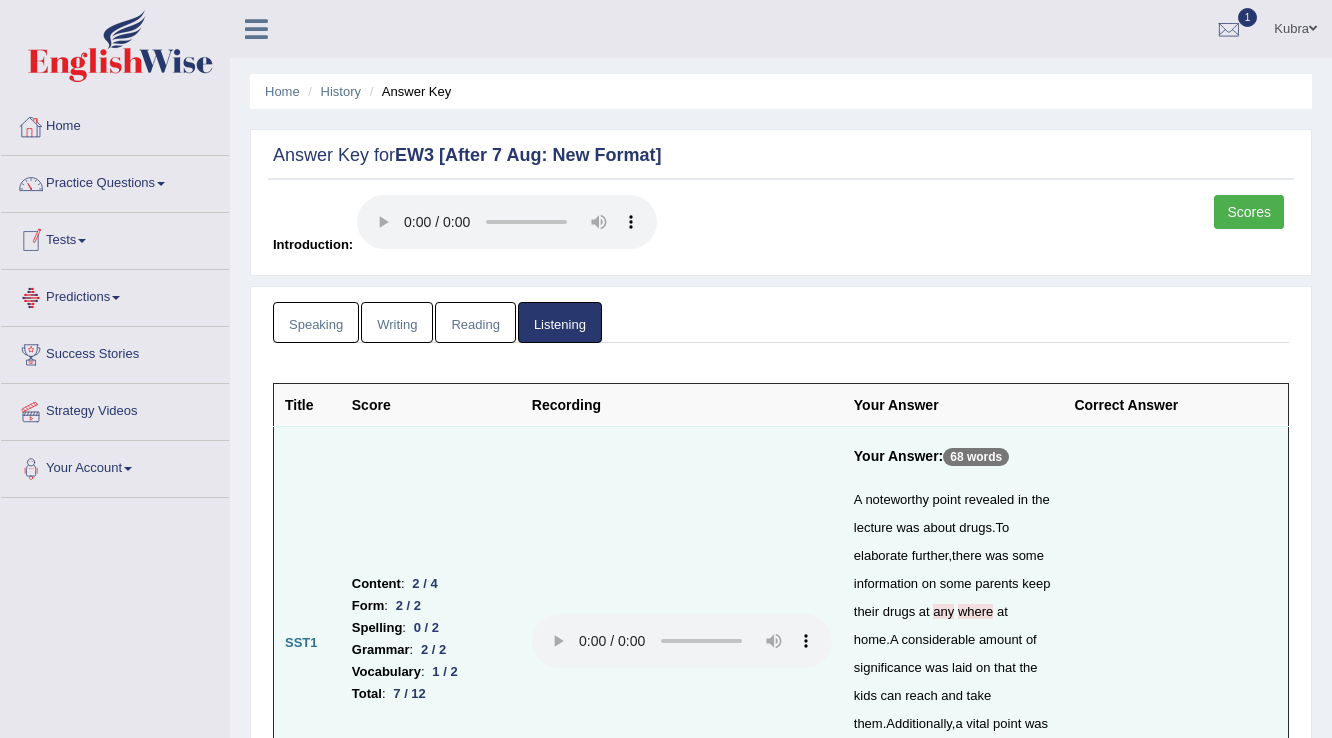 click on "Home" at bounding box center (115, 124) 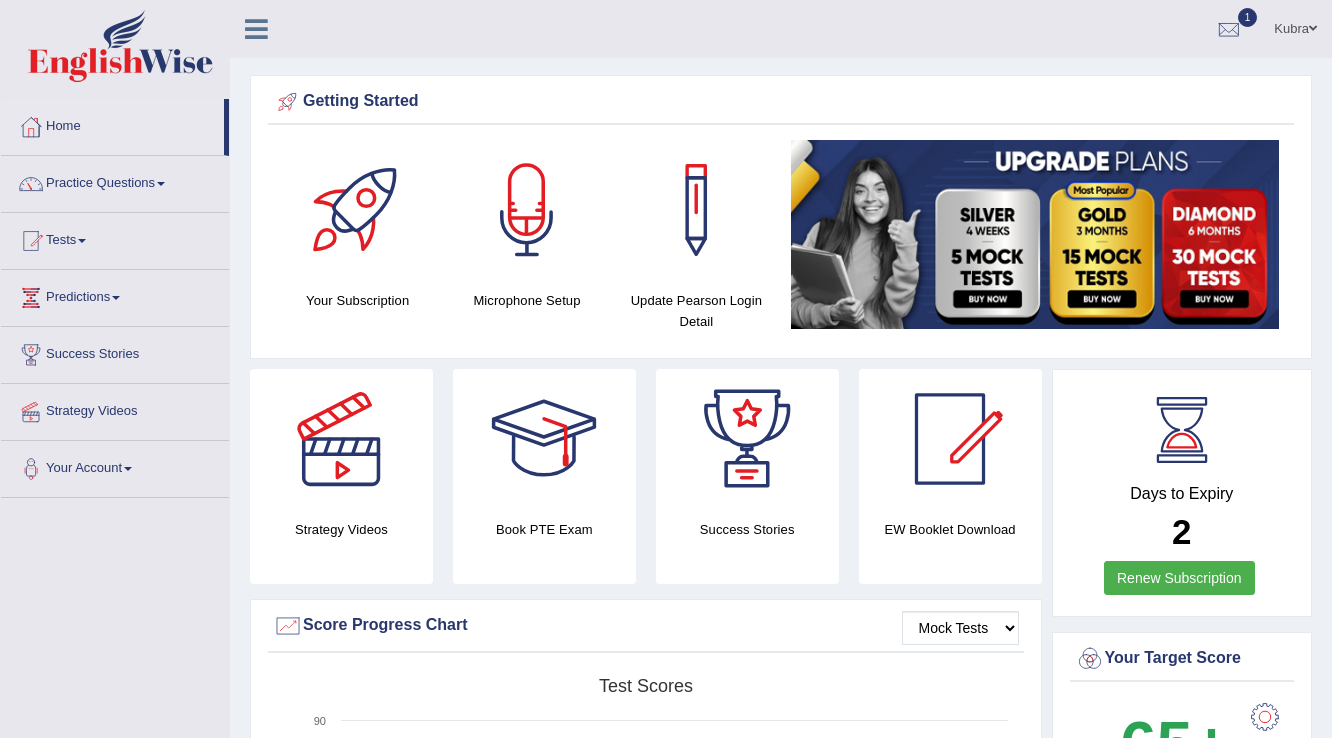 scroll, scrollTop: 0, scrollLeft: 0, axis: both 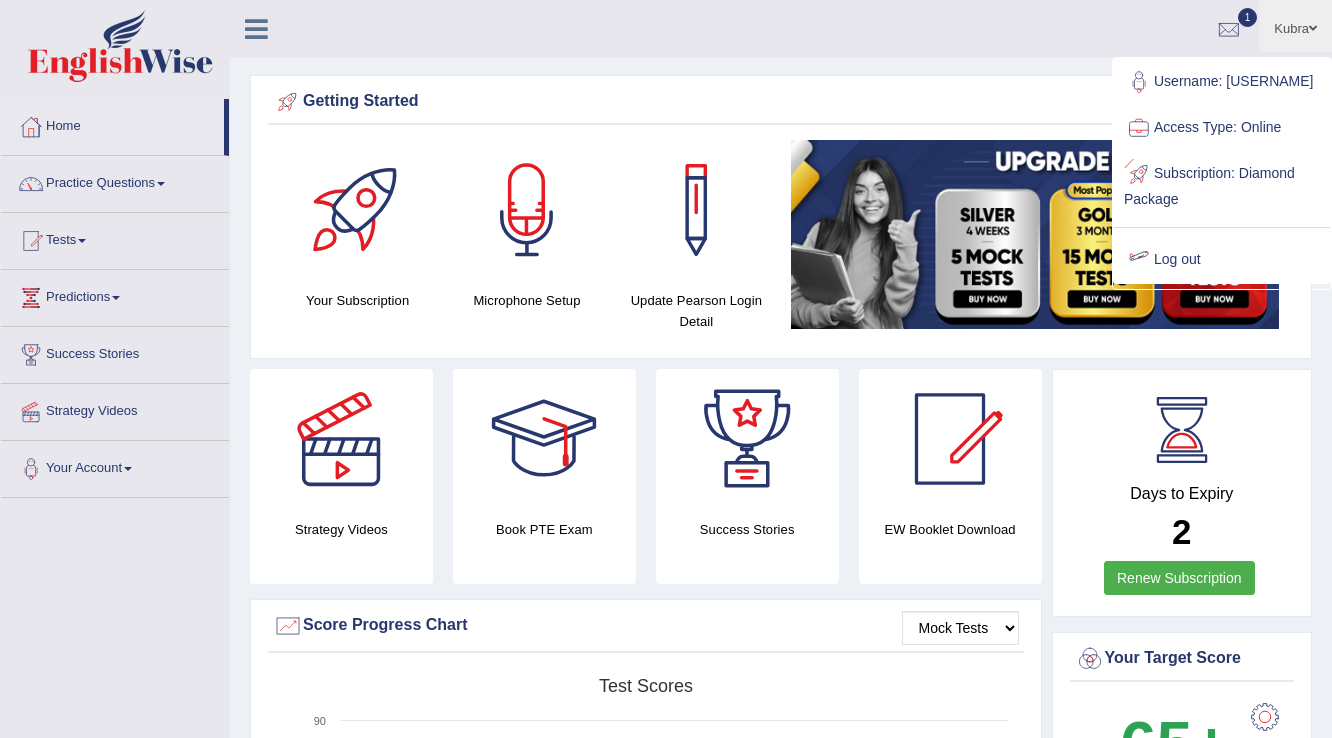 click on "Log out" at bounding box center [1222, 260] 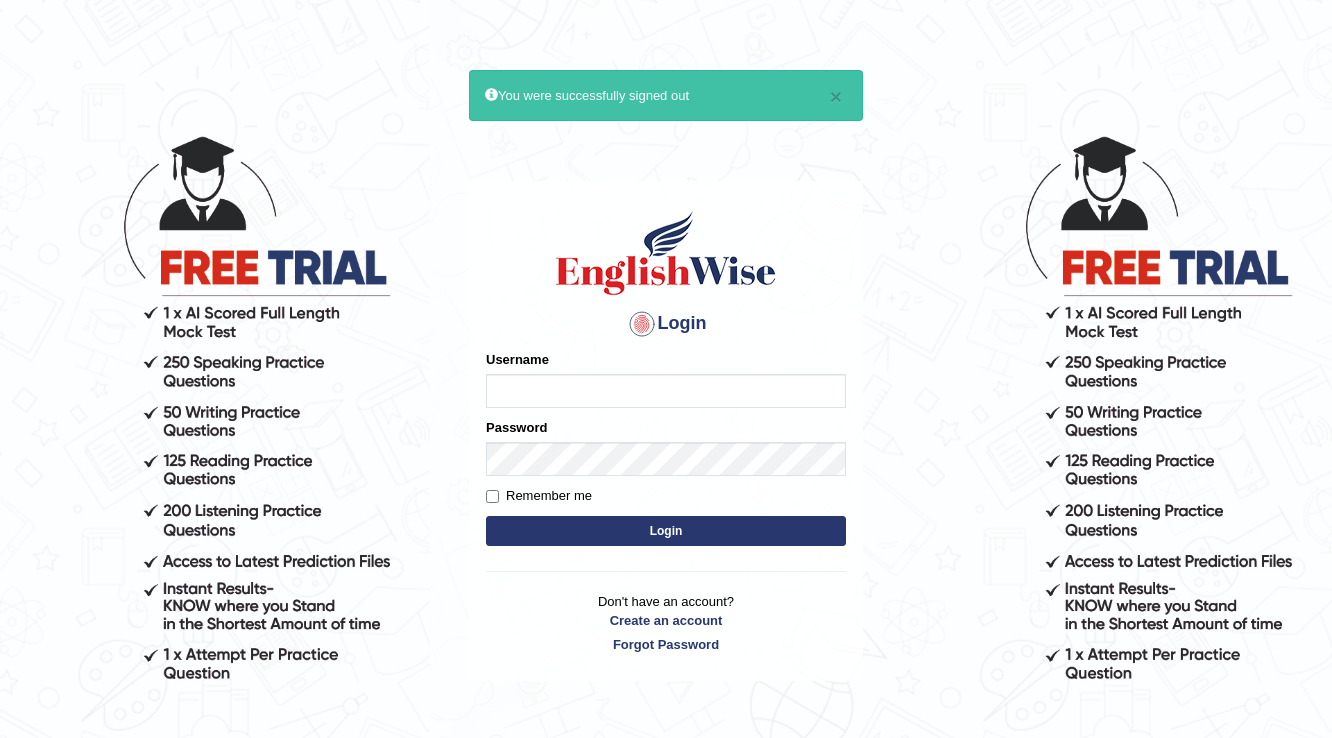 scroll, scrollTop: 0, scrollLeft: 0, axis: both 